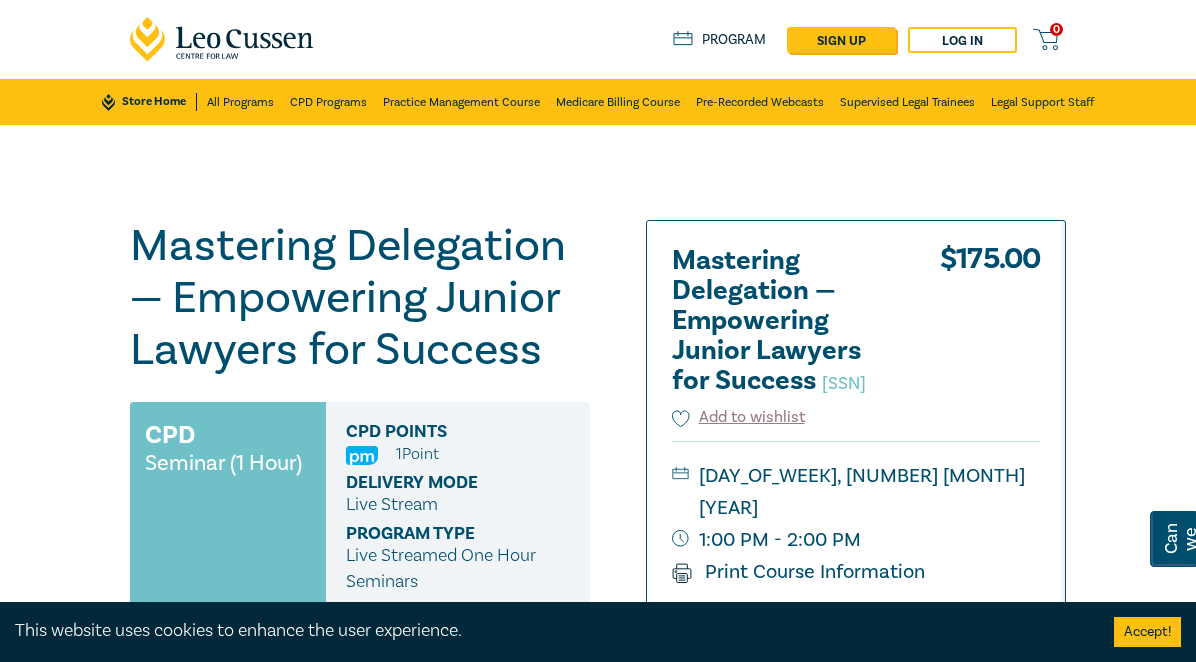 scroll, scrollTop: 0, scrollLeft: 0, axis: both 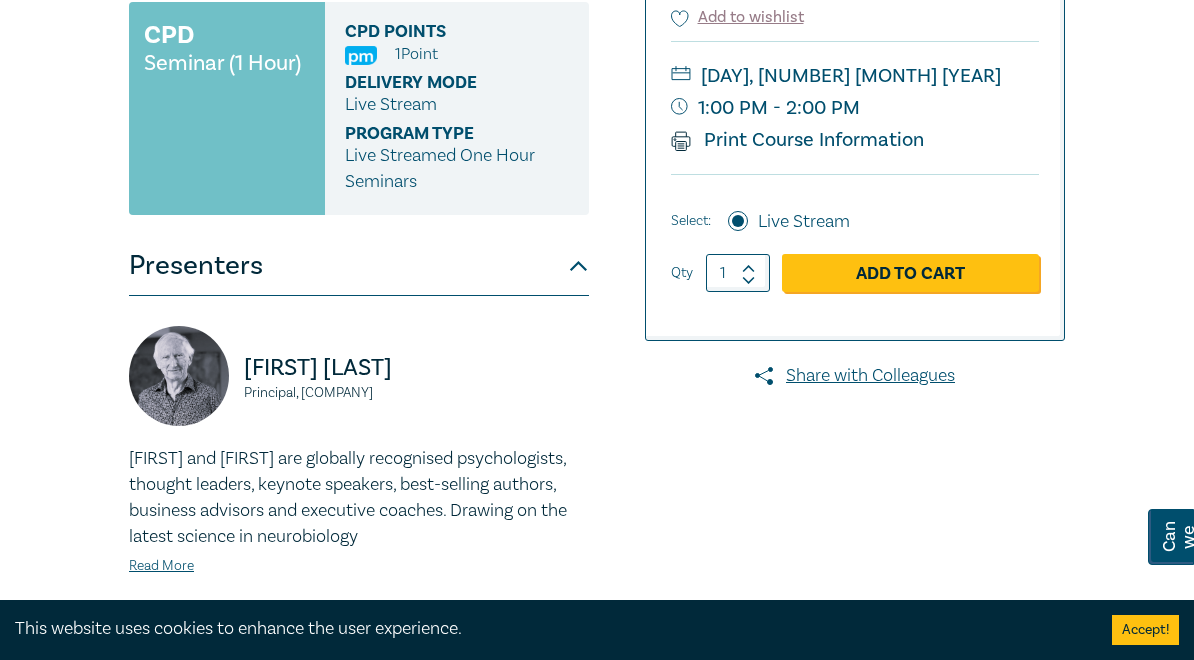 click on "Bob Murray Principal, Fortinberry Murray" at bounding box center (359, 386) 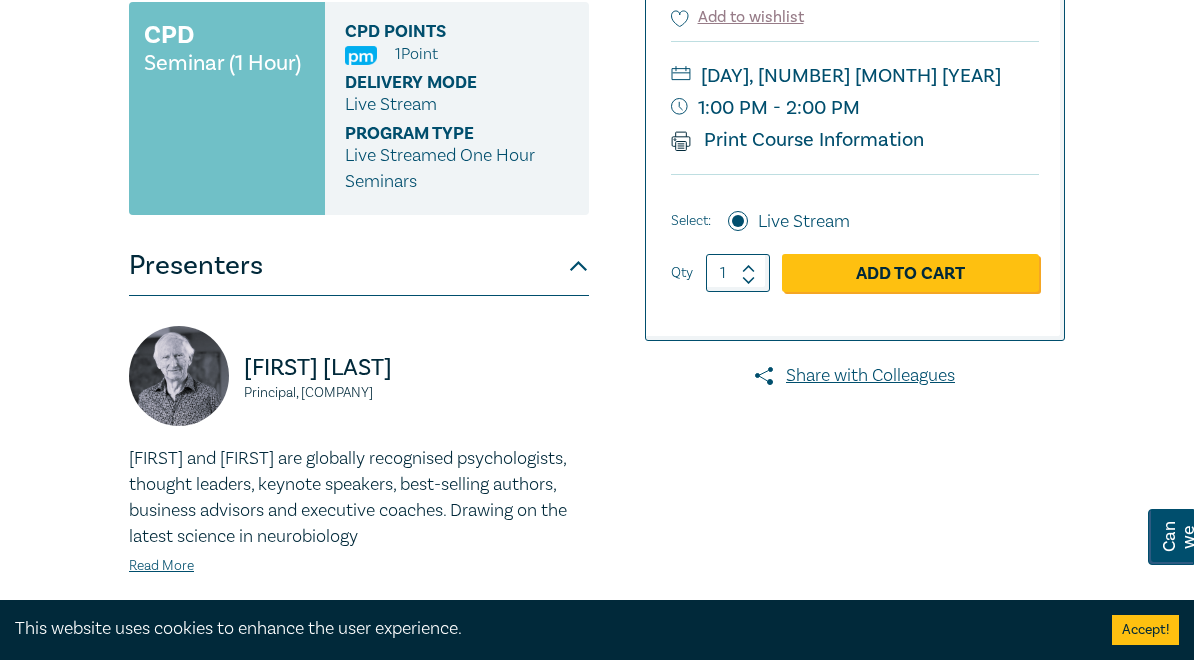 drag, startPoint x: 653, startPoint y: 333, endPoint x: 486, endPoint y: 306, distance: 169.16855 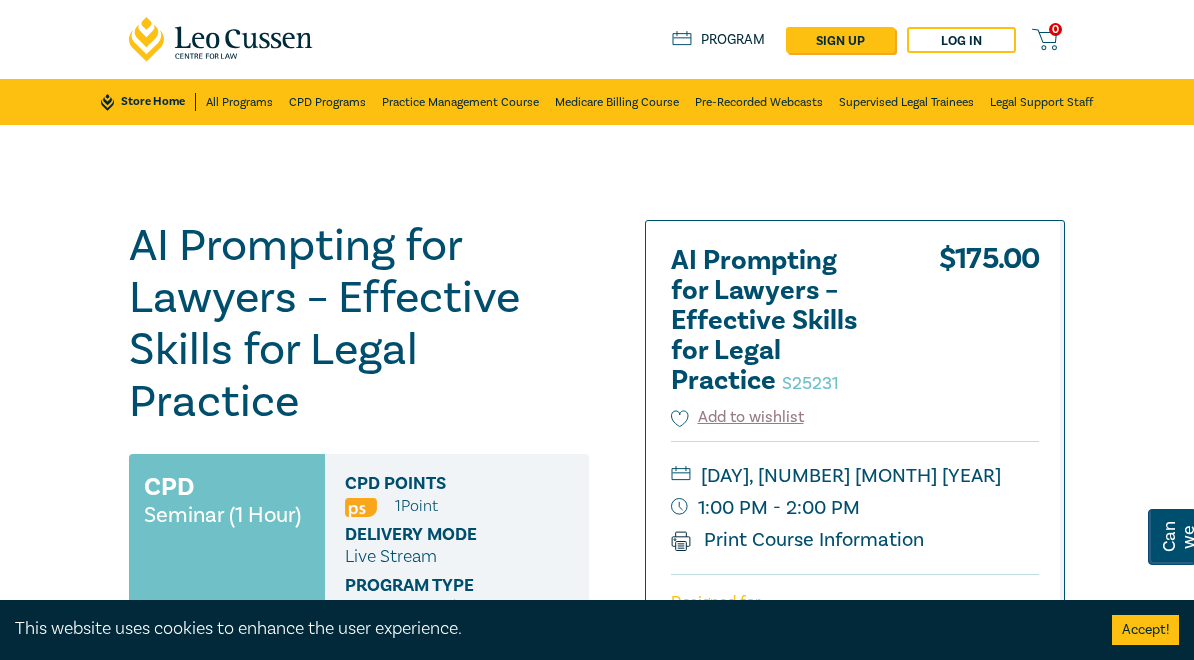 scroll, scrollTop: 0, scrollLeft: 0, axis: both 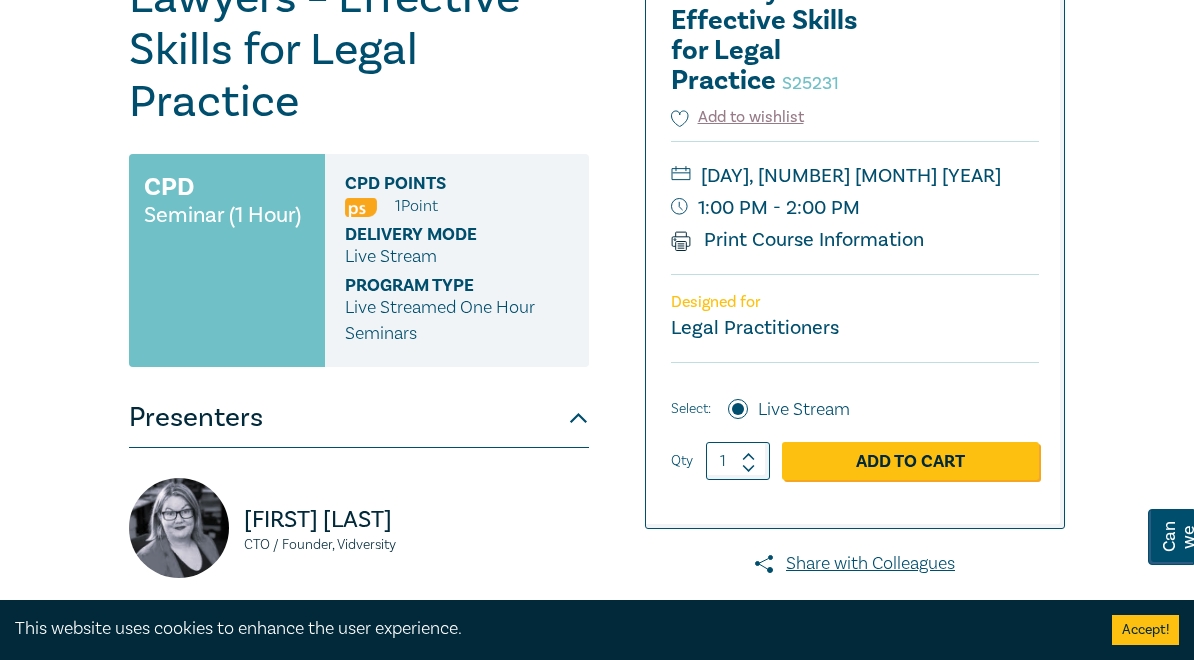 click on "Natalie Wieland CTO / Founder, Vidversity Natalie is former lawyer with postgraduate qualifications in IT. She has decades of experience in corporate training and in the design and delivery of online learning and training. Natalie continue Read More" at bounding box center (359, 619) 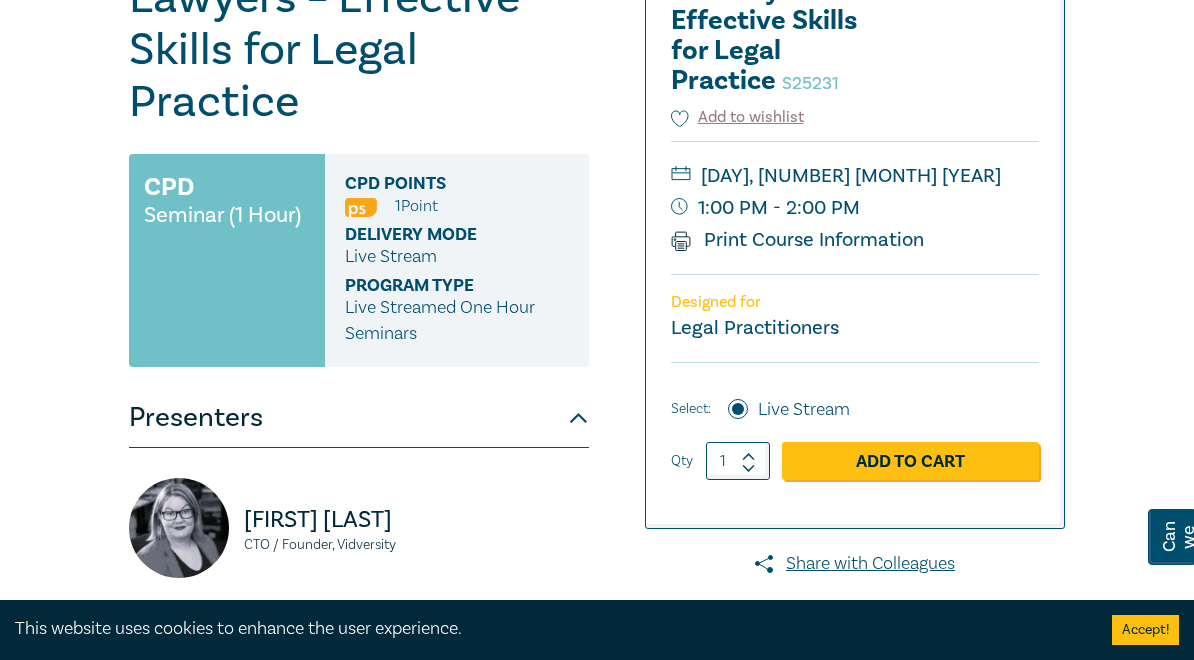 click on "Natalie Wieland CTO / Founder, Vidversity" at bounding box center [359, 538] 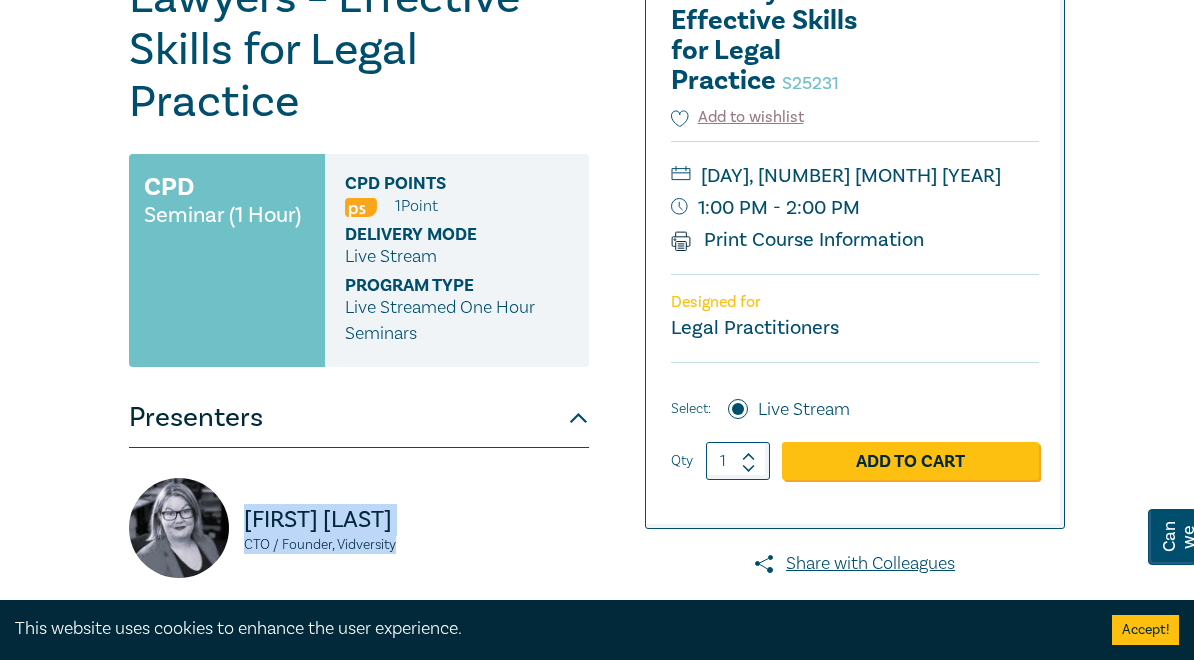 drag, startPoint x: 281, startPoint y: 379, endPoint x: 145, endPoint y: 349, distance: 139.26952 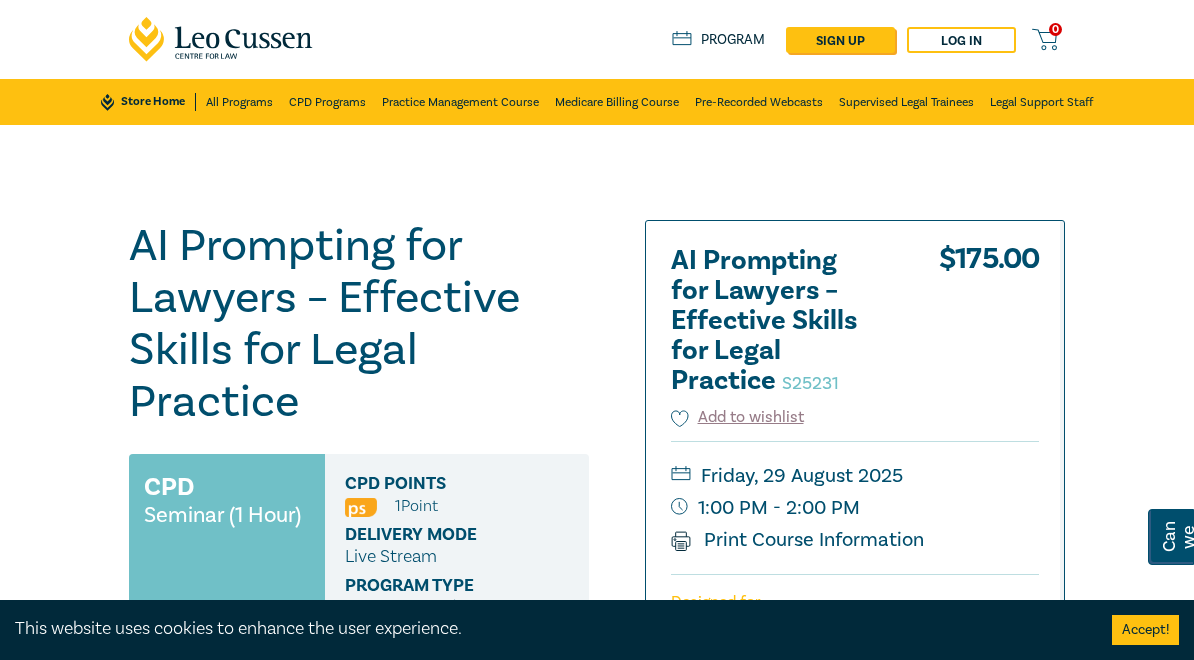 scroll, scrollTop: 0, scrollLeft: 0, axis: both 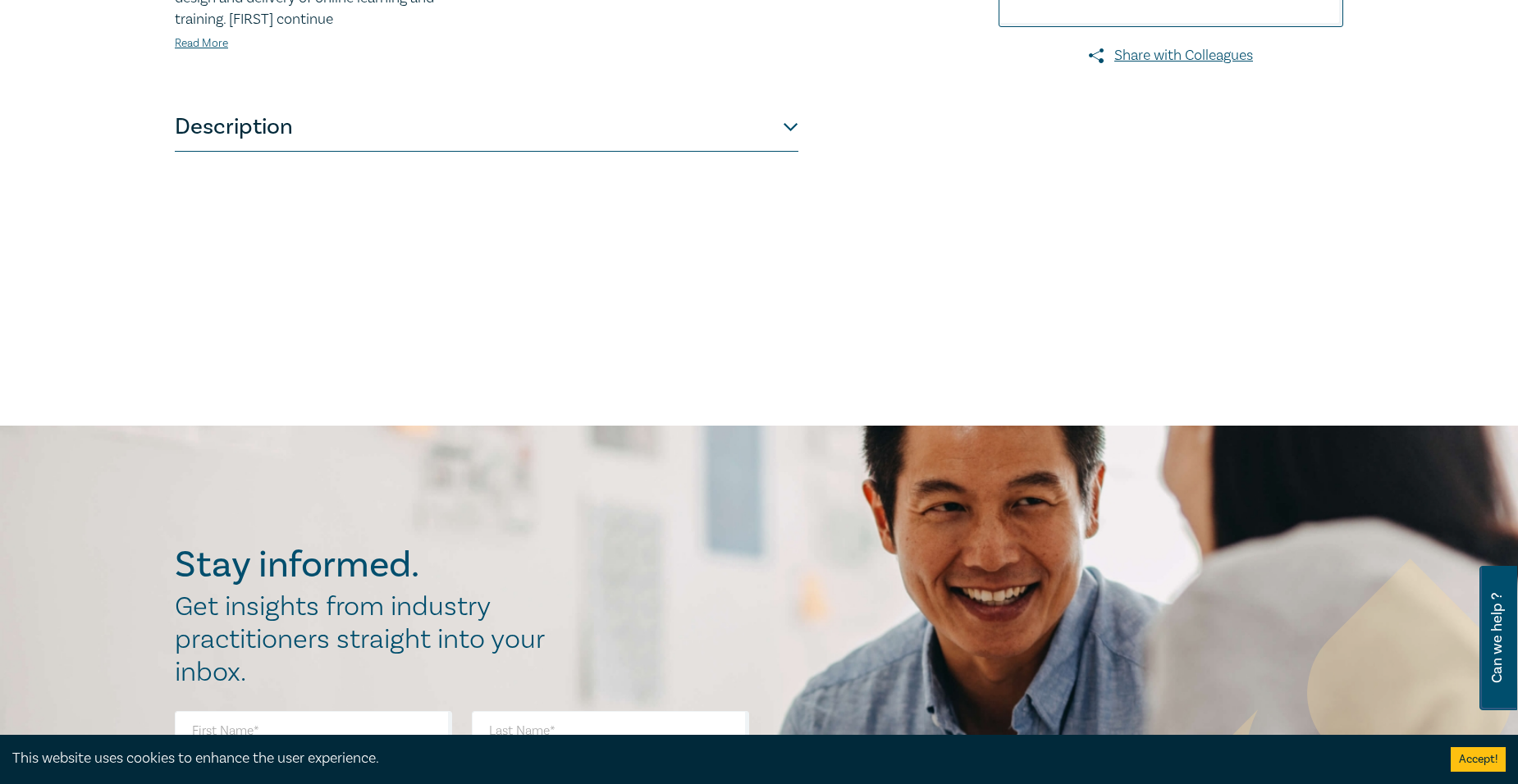 click on "Description" at bounding box center (487, 127) 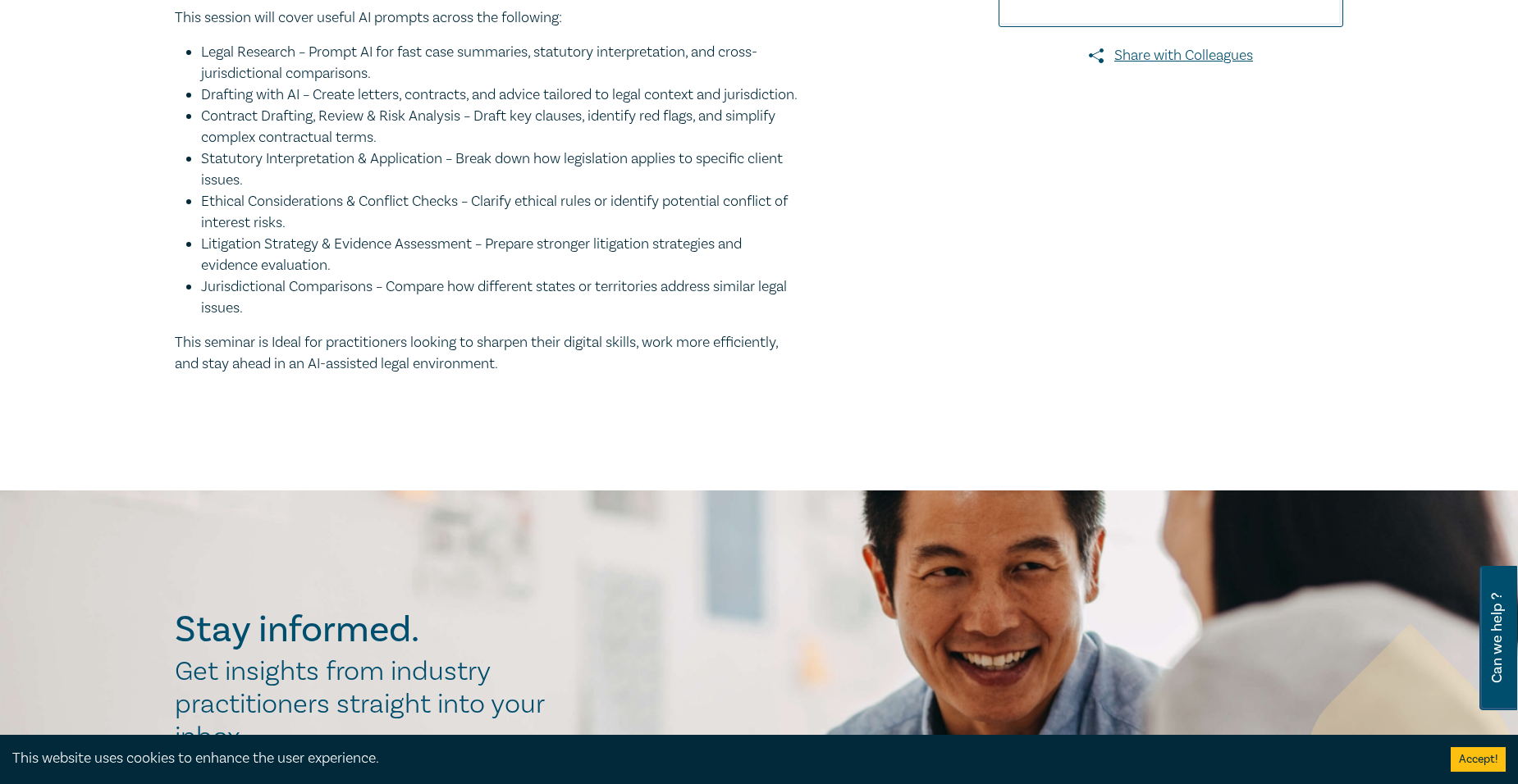 scroll, scrollTop: 574, scrollLeft: 0, axis: vertical 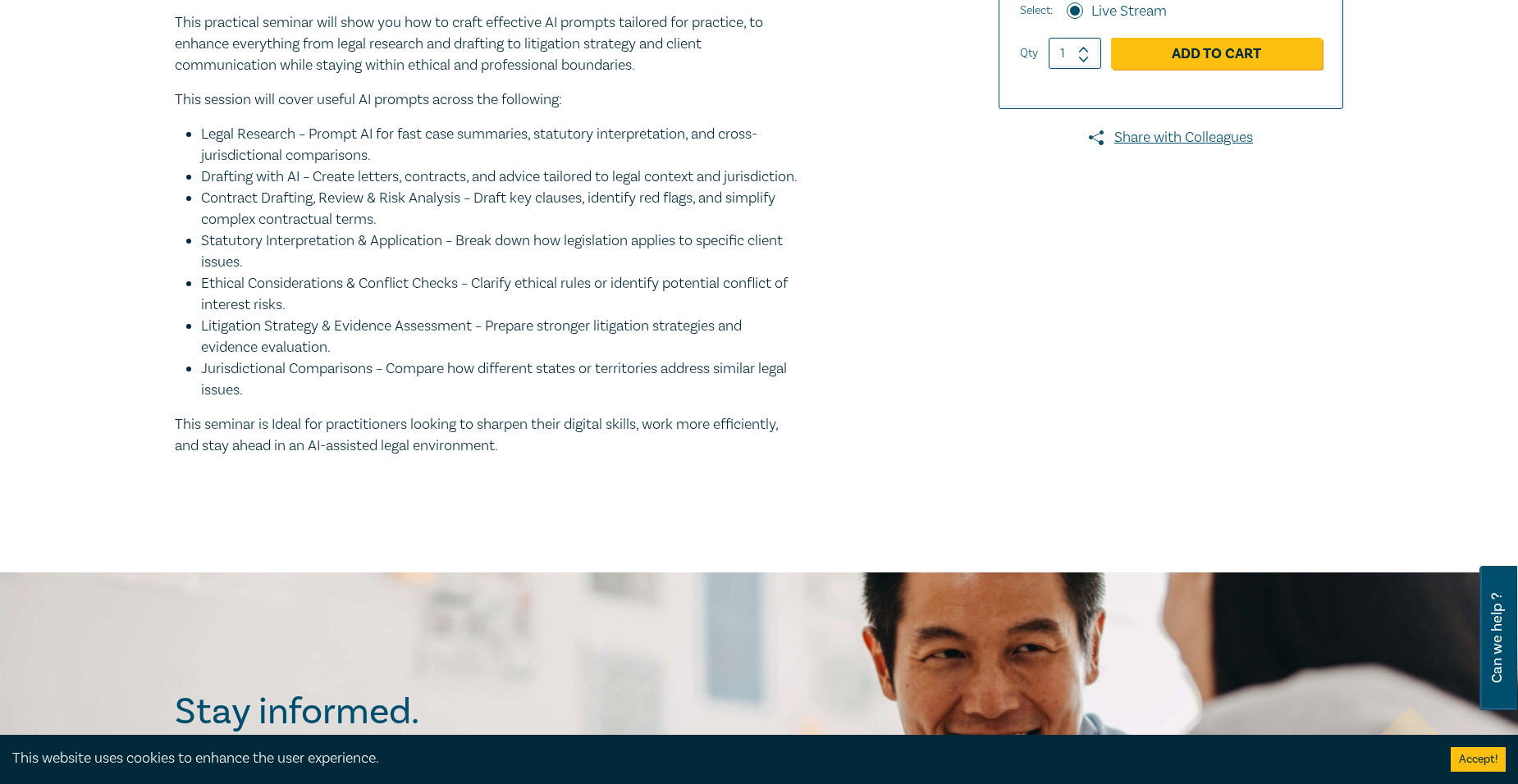 click on "Drafting with AI – Create letters, contracts, and advice tailored to legal context and jurisdiction." at bounding box center (500, 177) 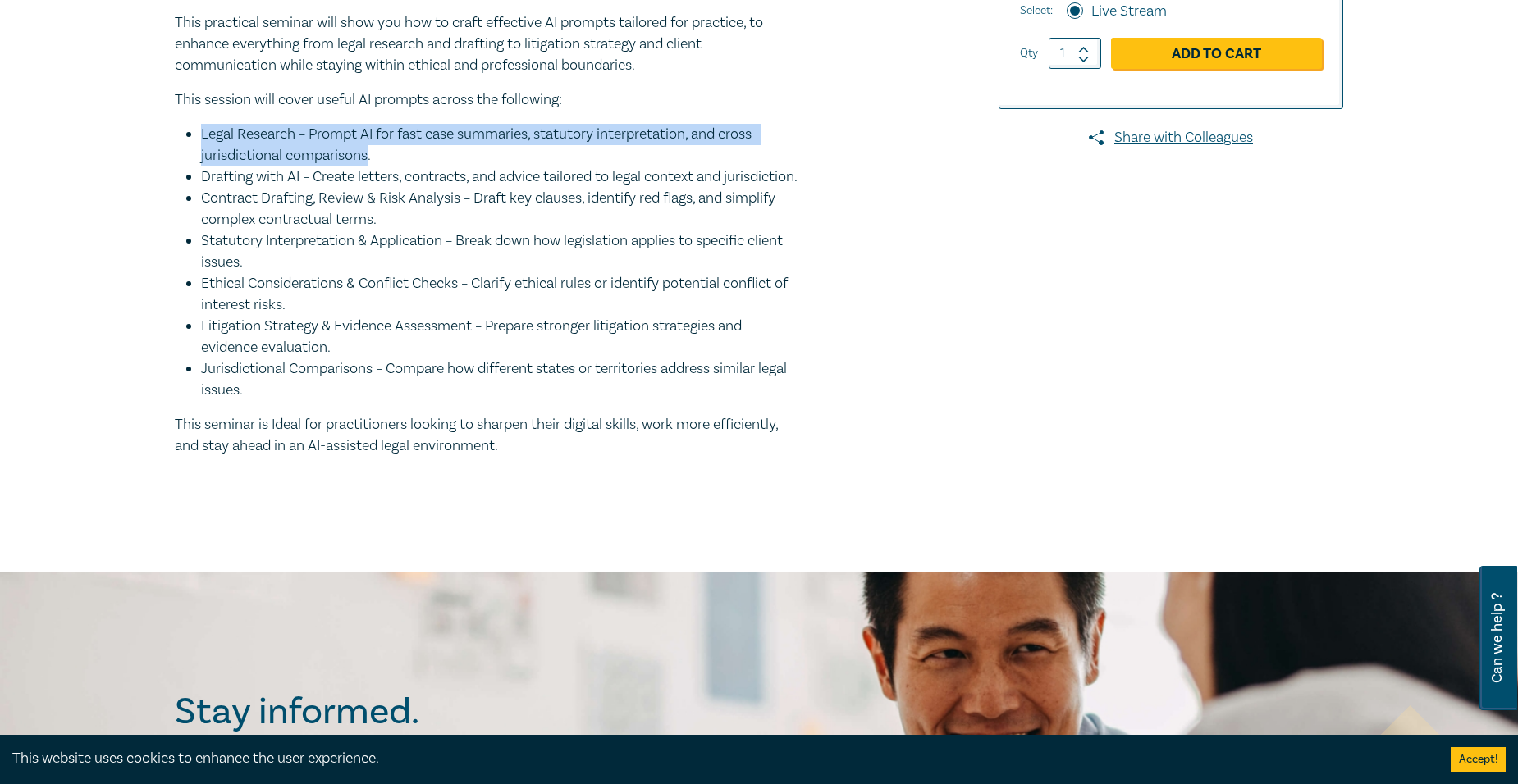 drag, startPoint x: 371, startPoint y: 172, endPoint x: 201, endPoint y: 162, distance: 170.2939 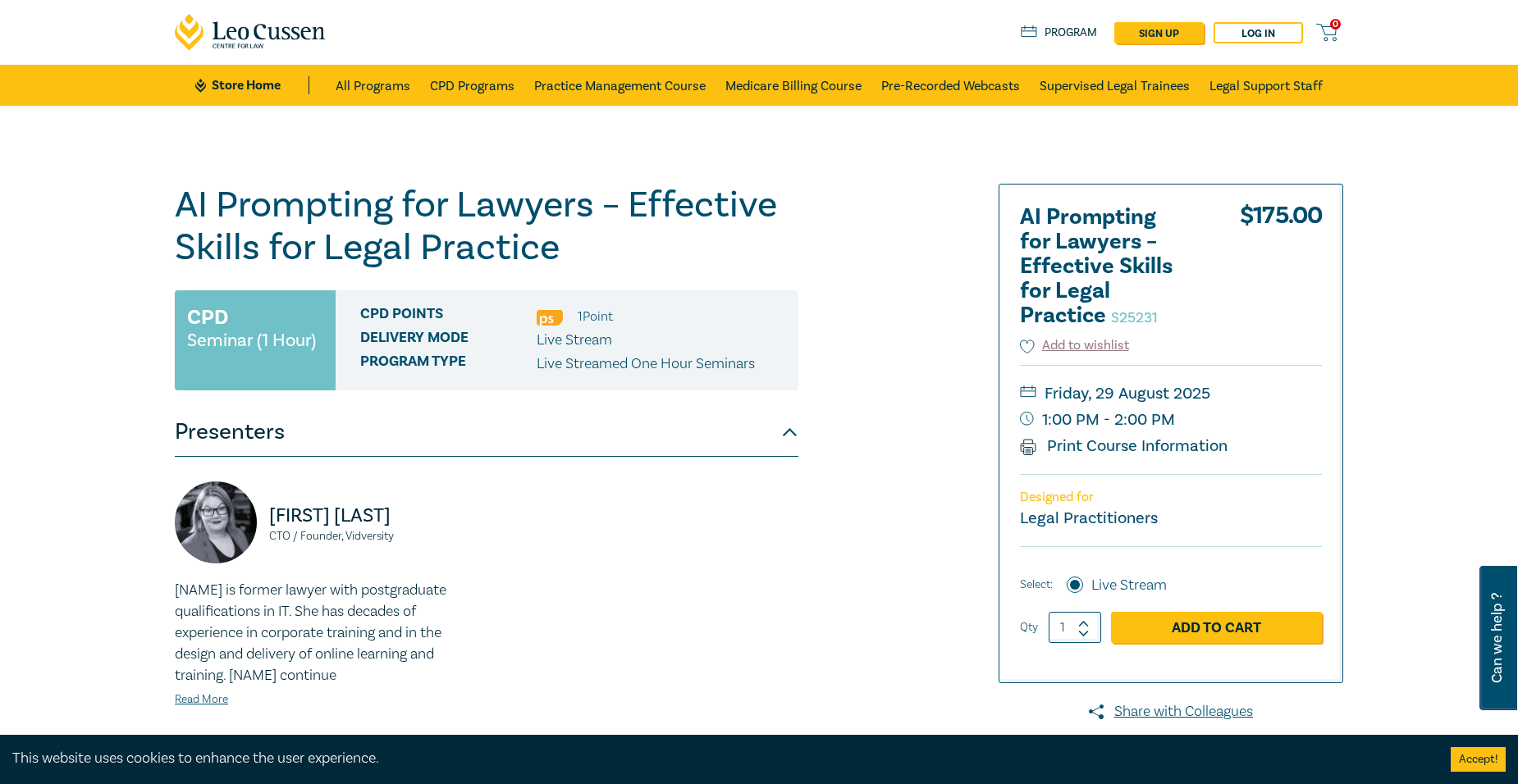 scroll, scrollTop: 0, scrollLeft: 0, axis: both 